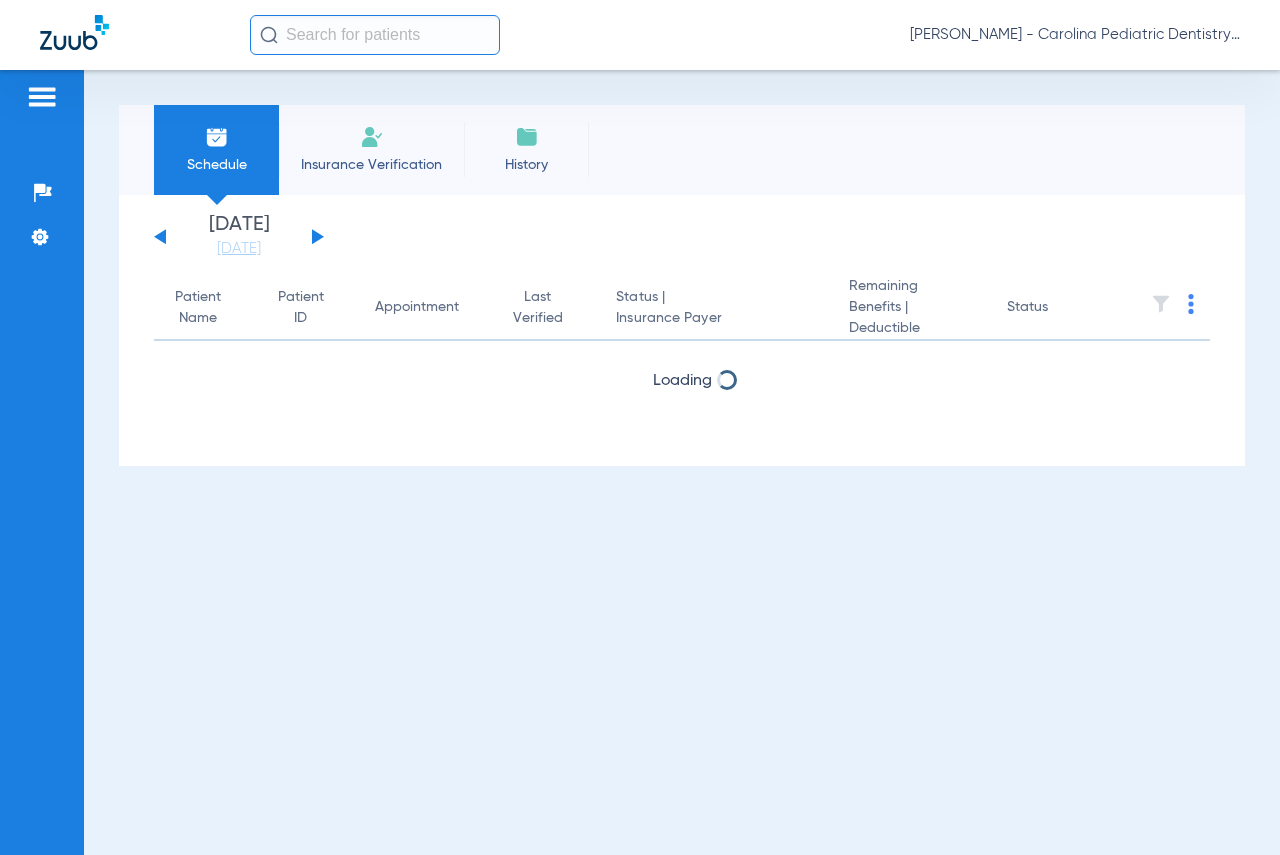 scroll, scrollTop: 0, scrollLeft: 0, axis: both 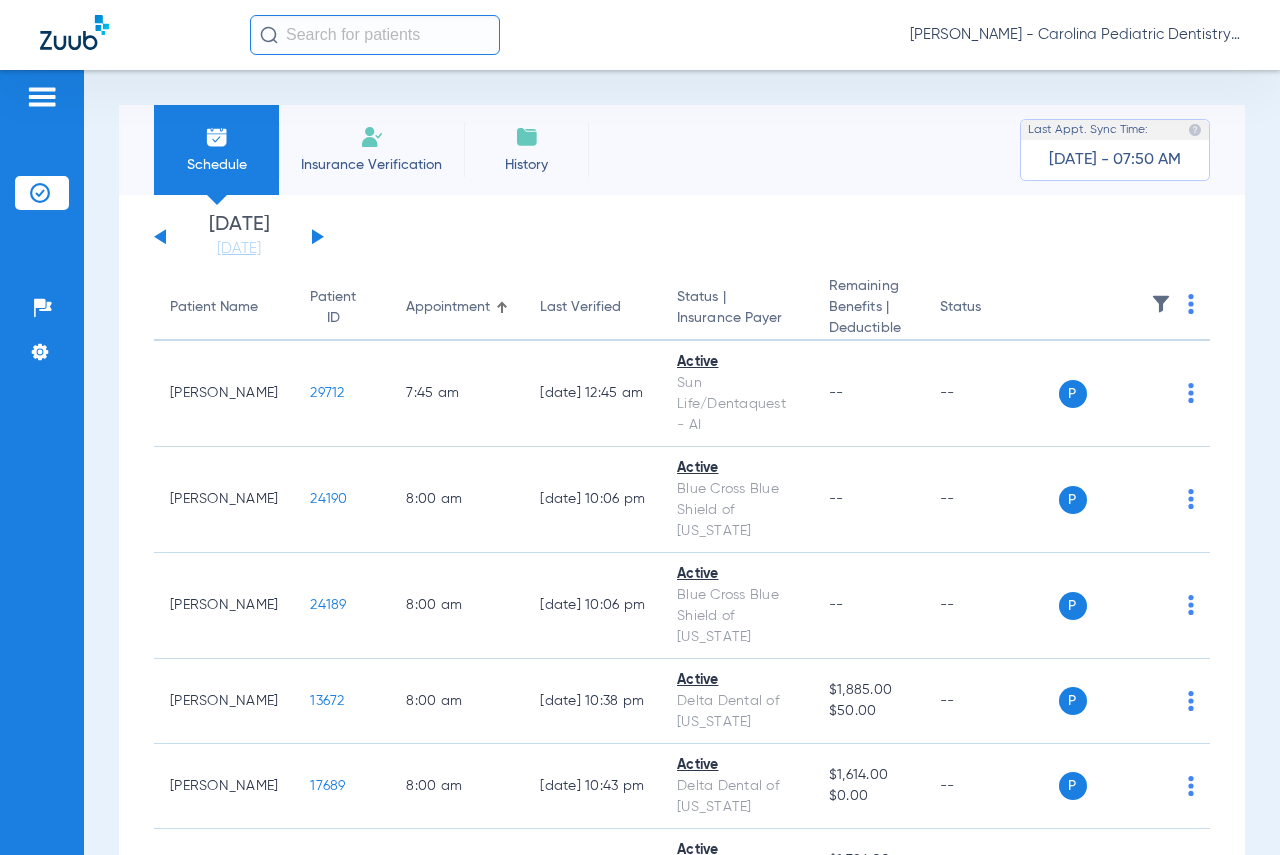 click 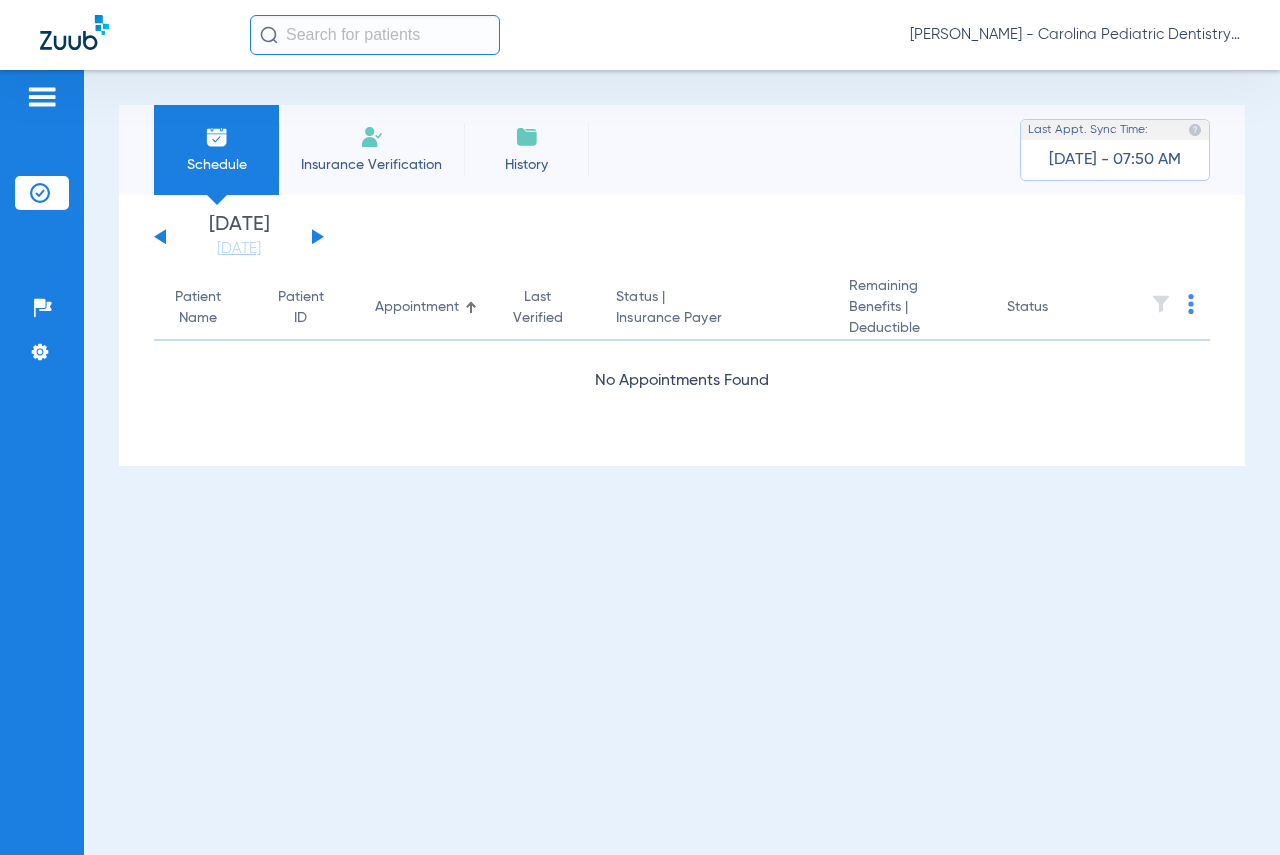 click 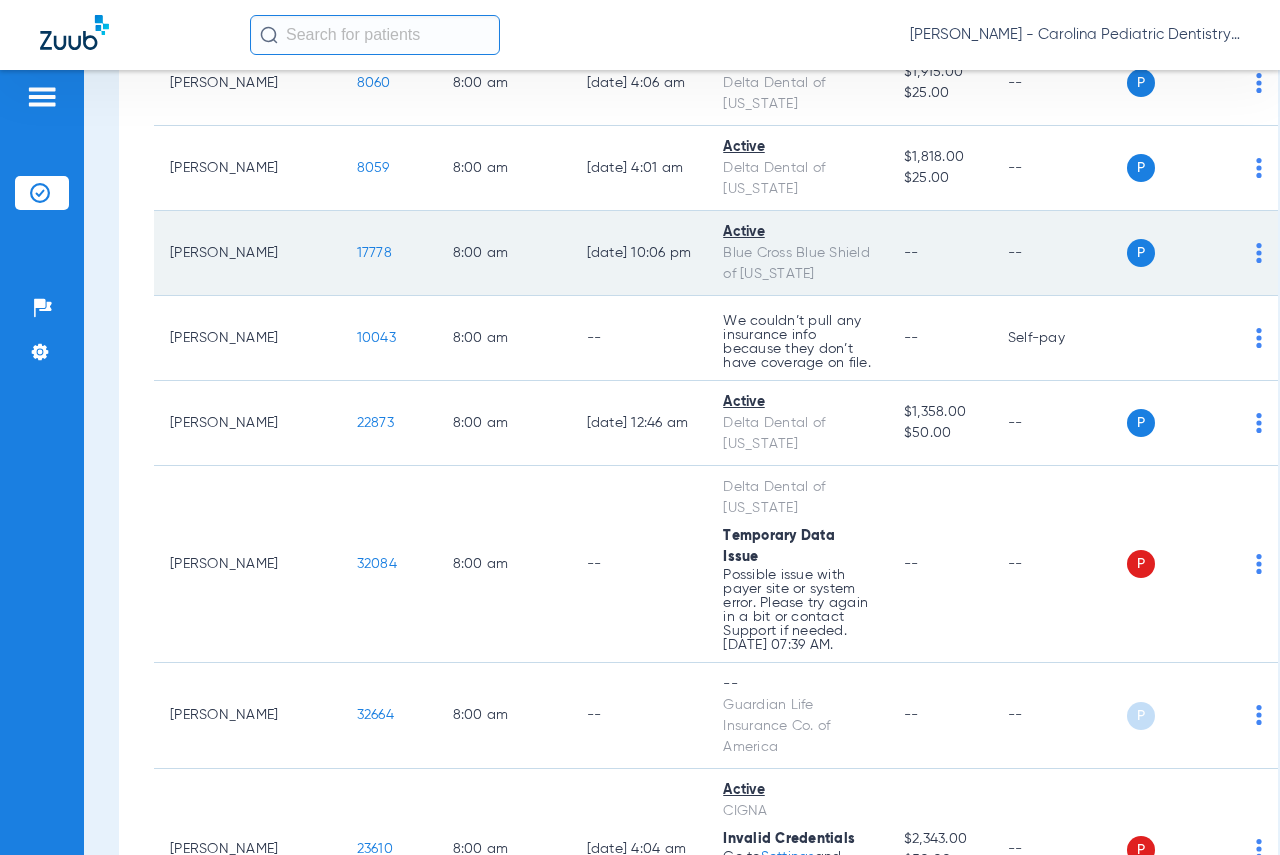 scroll, scrollTop: 0, scrollLeft: 0, axis: both 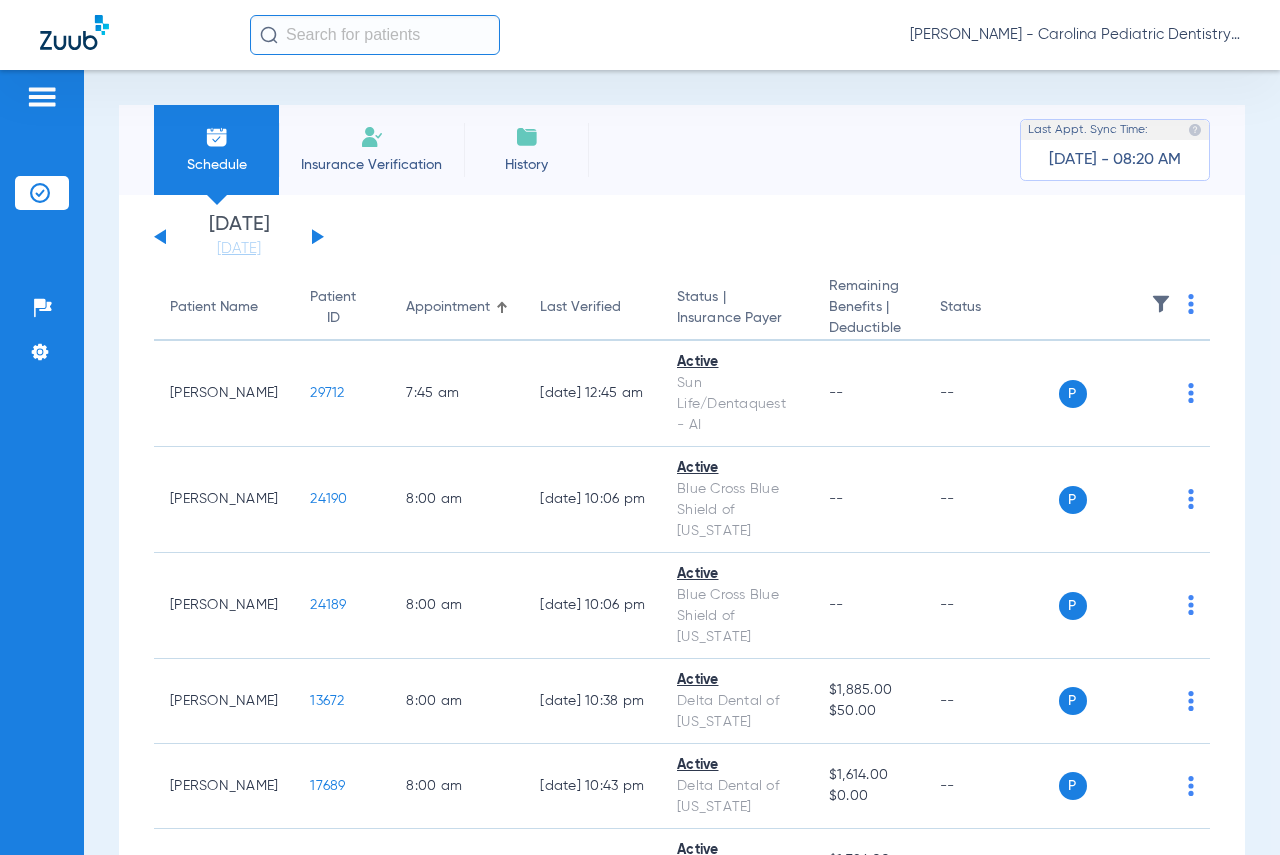 click 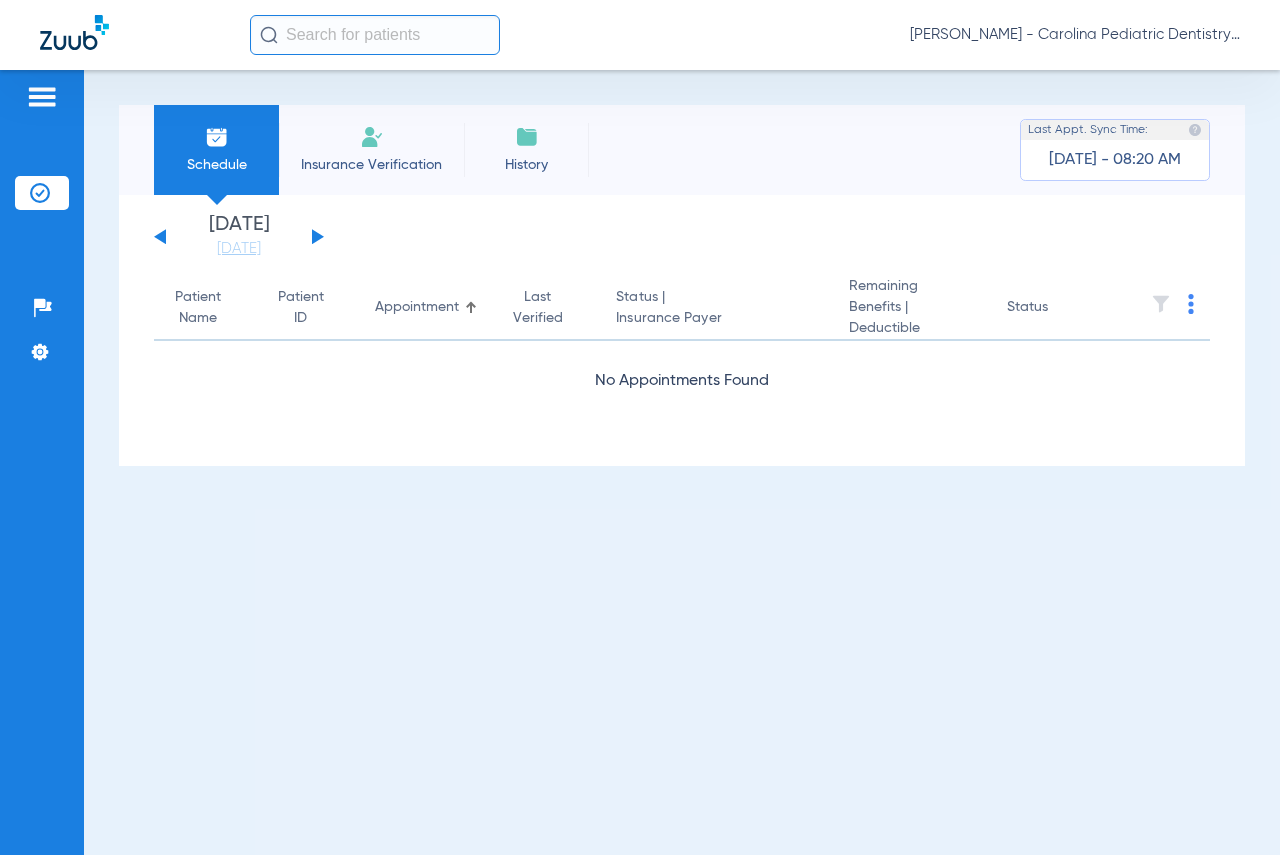 click 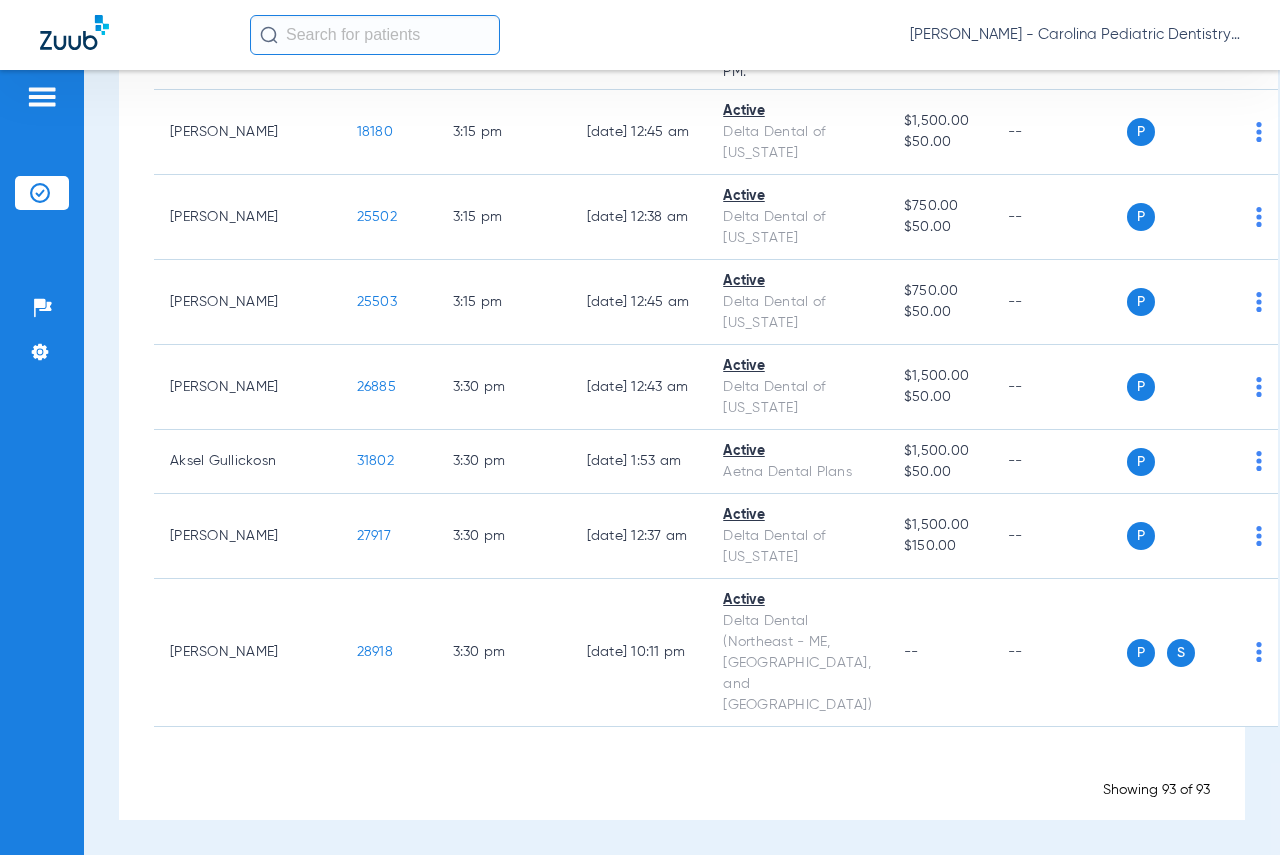 scroll, scrollTop: 11313, scrollLeft: 0, axis: vertical 